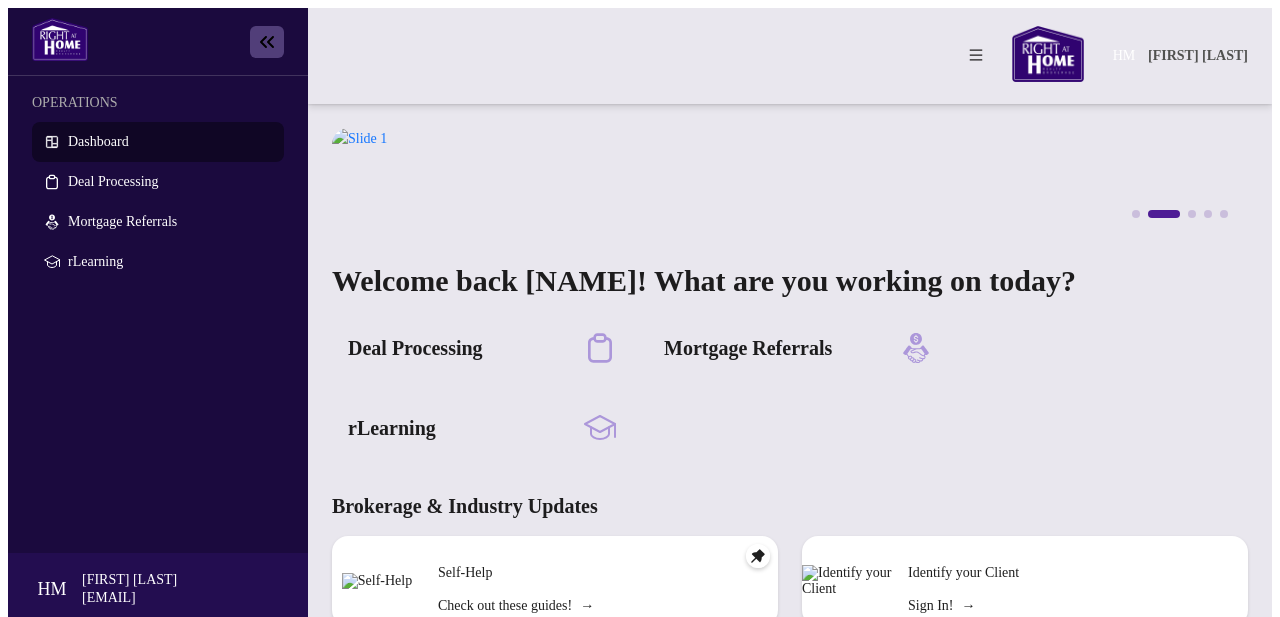 scroll, scrollTop: 0, scrollLeft: 0, axis: both 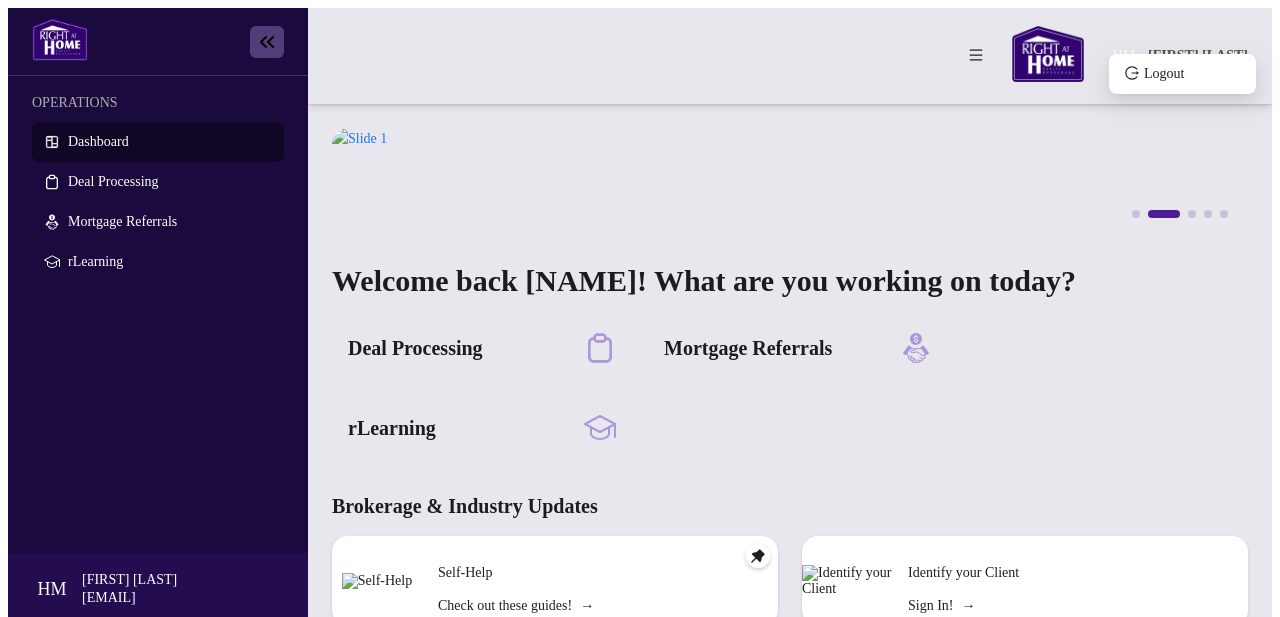 click on "[FIRST] [LAST]" at bounding box center (1198, 56) 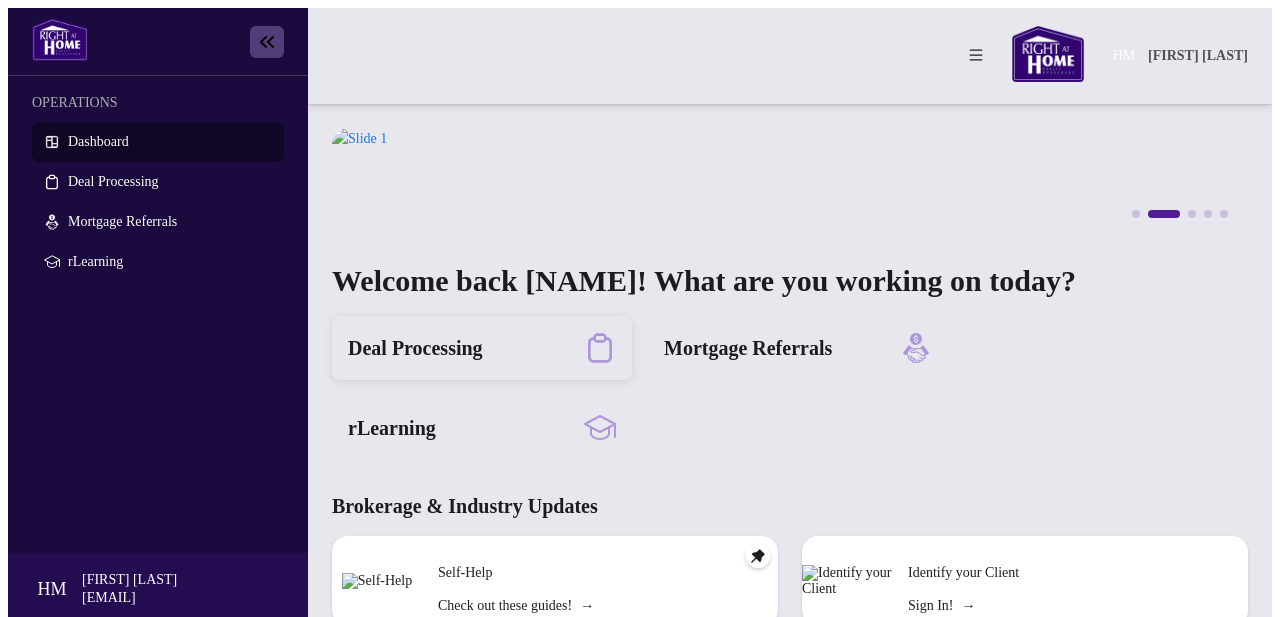 click on "Deal Processing" at bounding box center [482, 348] 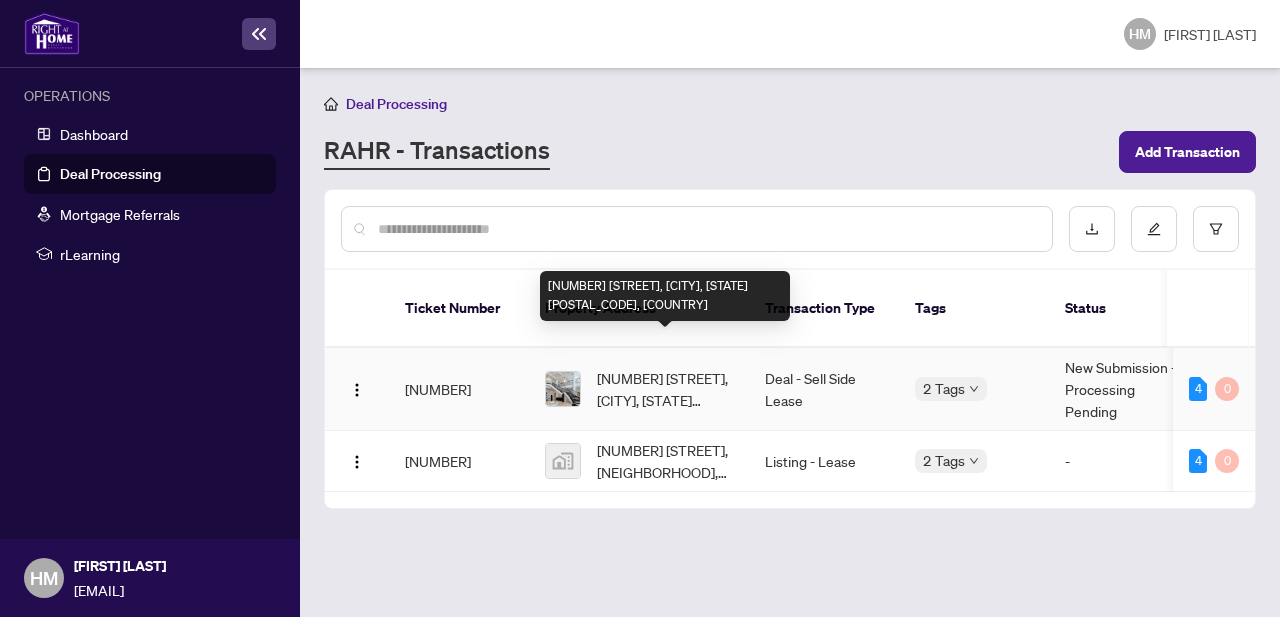 click on "[NUMBER] [STREET], [CITY], [STATE] [POSTAL_CODE], [COUNTRY]" at bounding box center (665, 389) 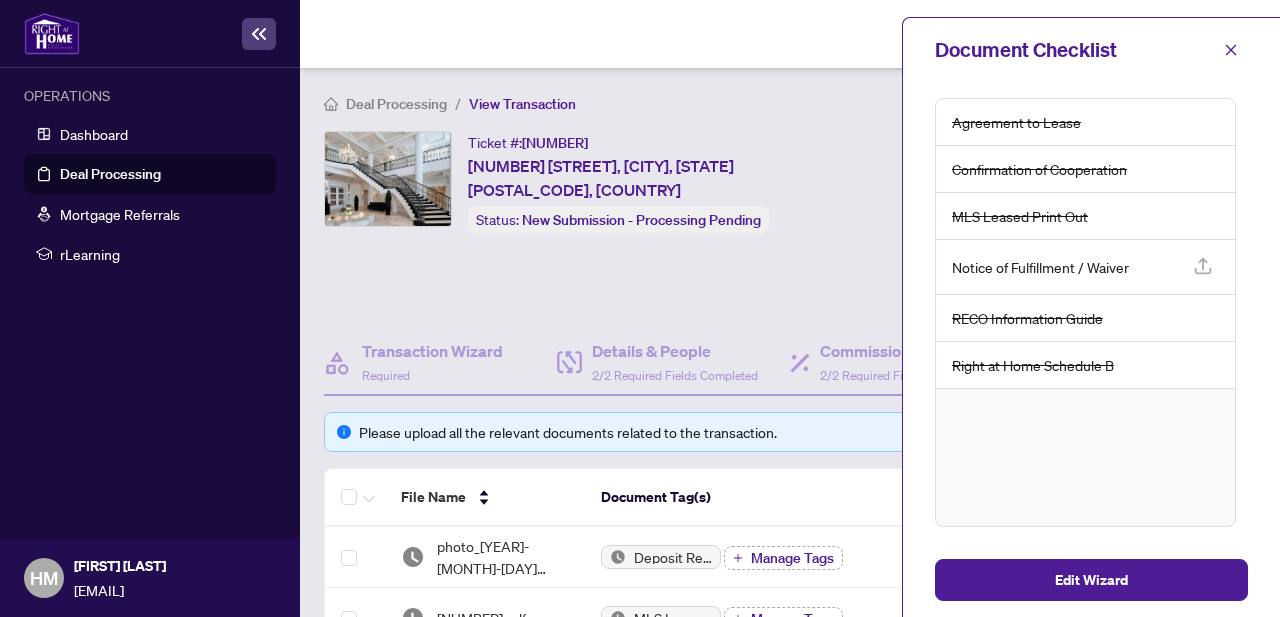 click on "Ticket #: [NUMBER] [NUMBER]-[NUMBER] [STREET], [CITY], [STATE] [POSTAL_CODE], [COUNTRY] Status: New Submission - Processing Pending Update for Admin Review" at bounding box center (583, 223) 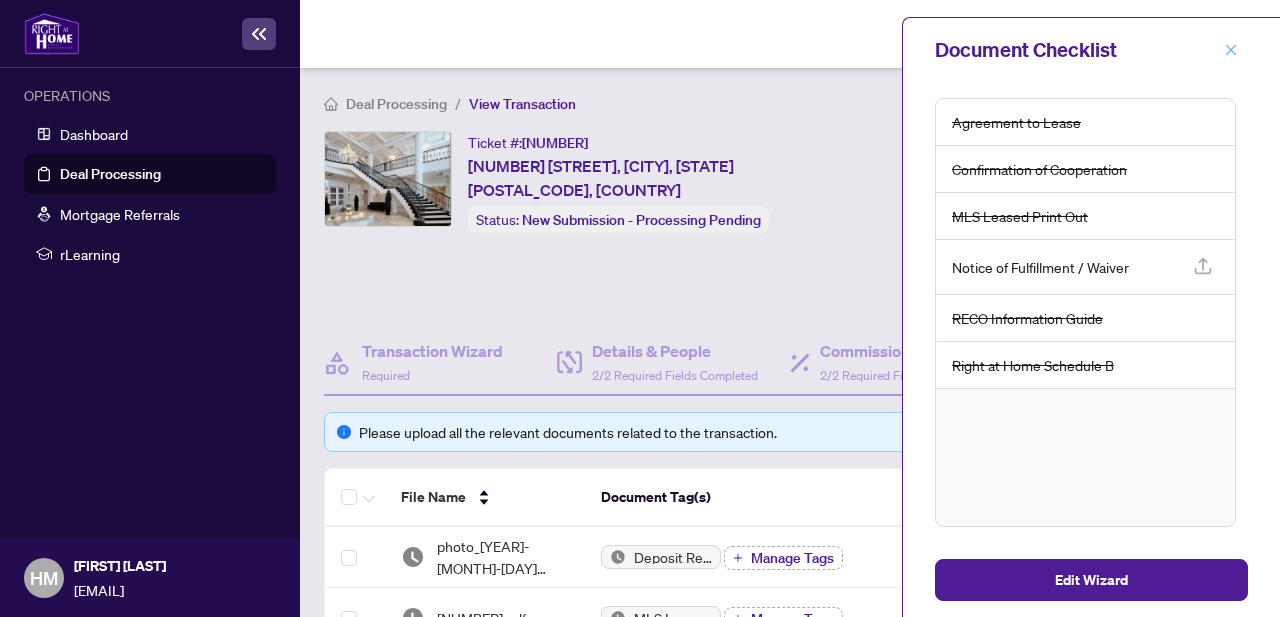 click at bounding box center [1231, 50] 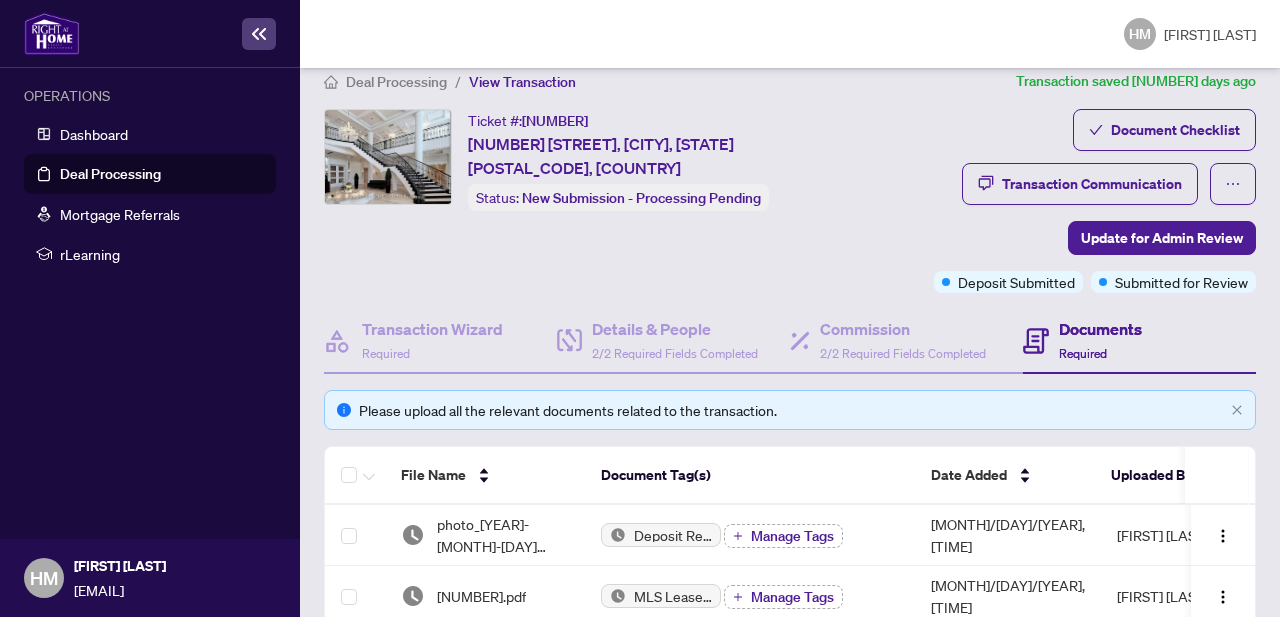 scroll, scrollTop: 0, scrollLeft: 0, axis: both 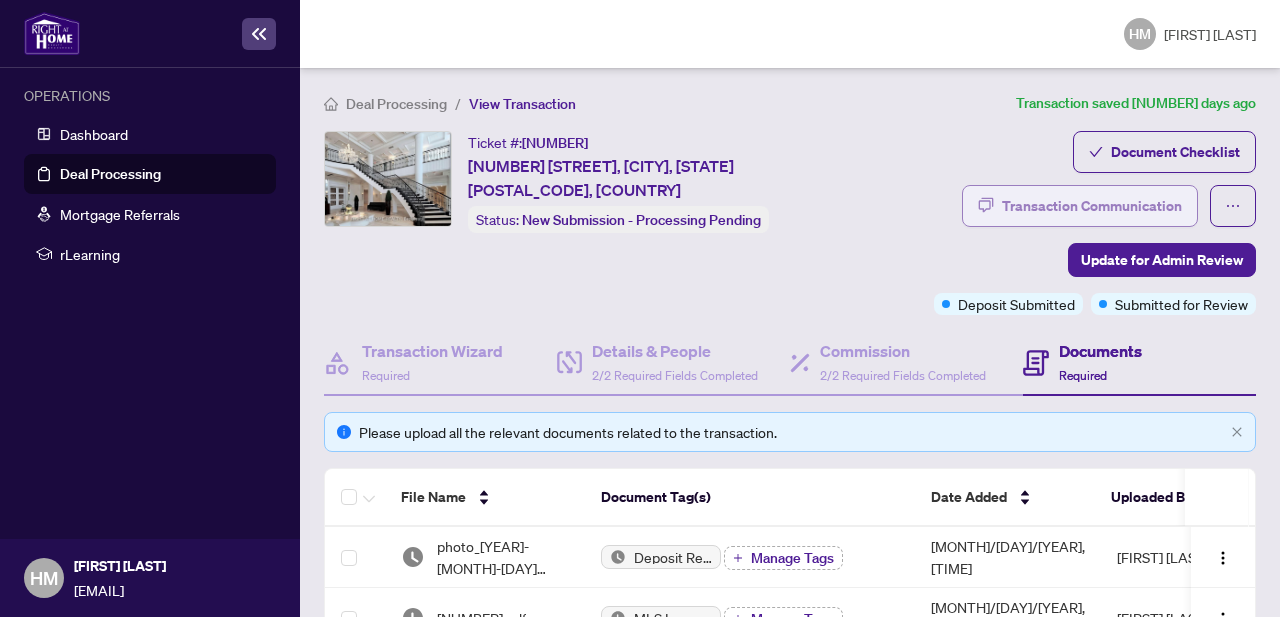 click on "Transaction Communication" at bounding box center (1092, 206) 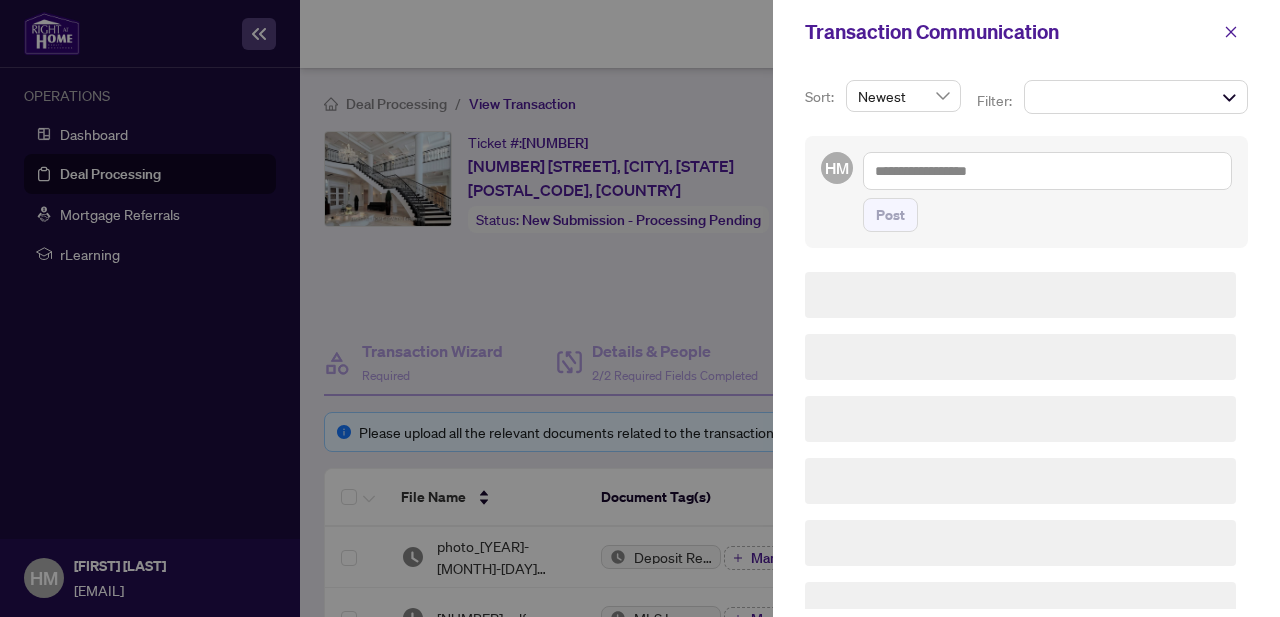 click at bounding box center [640, 308] 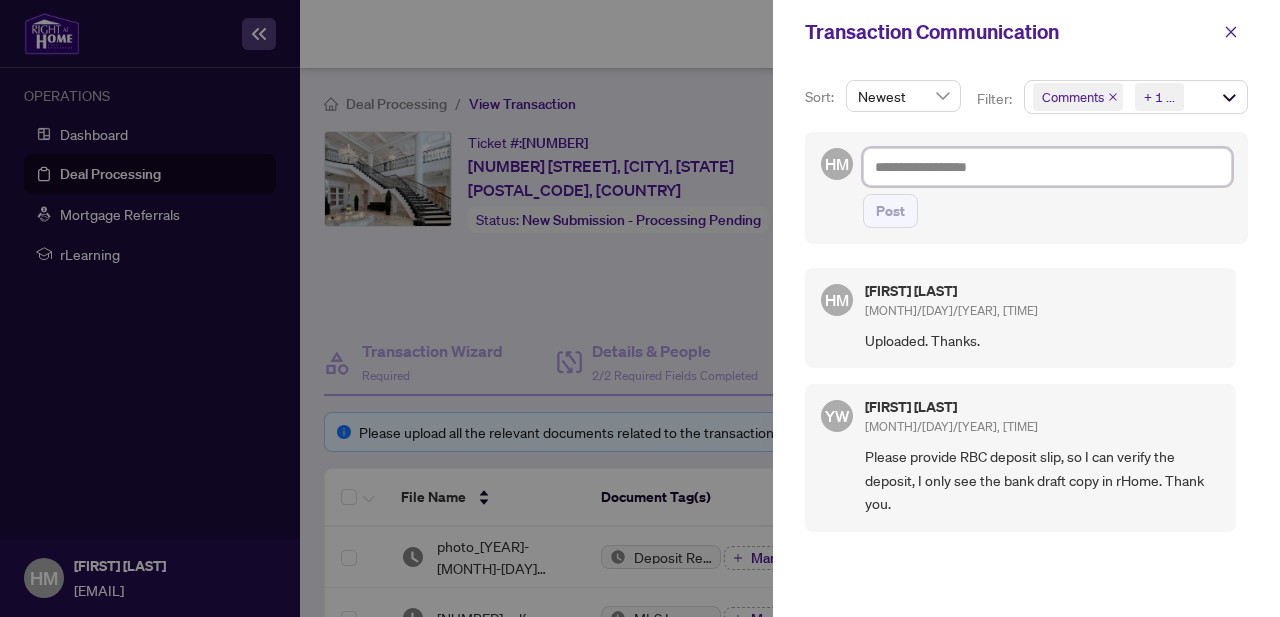 click at bounding box center (1047, 167) 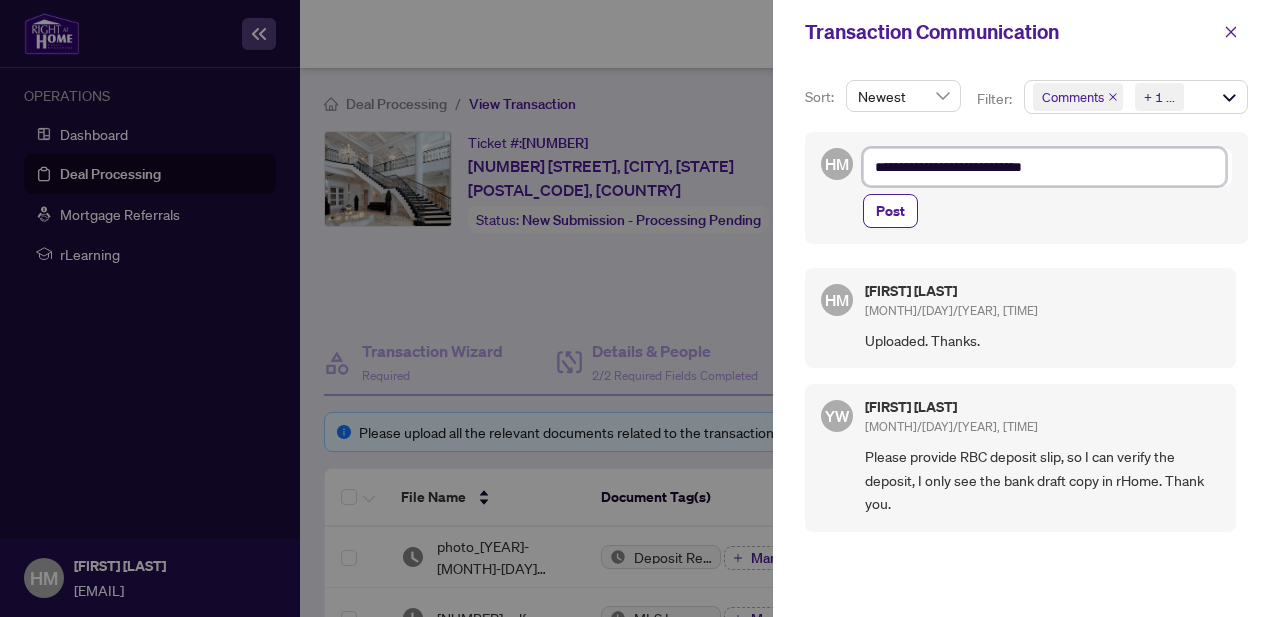 click on "**********" at bounding box center [1044, 167] 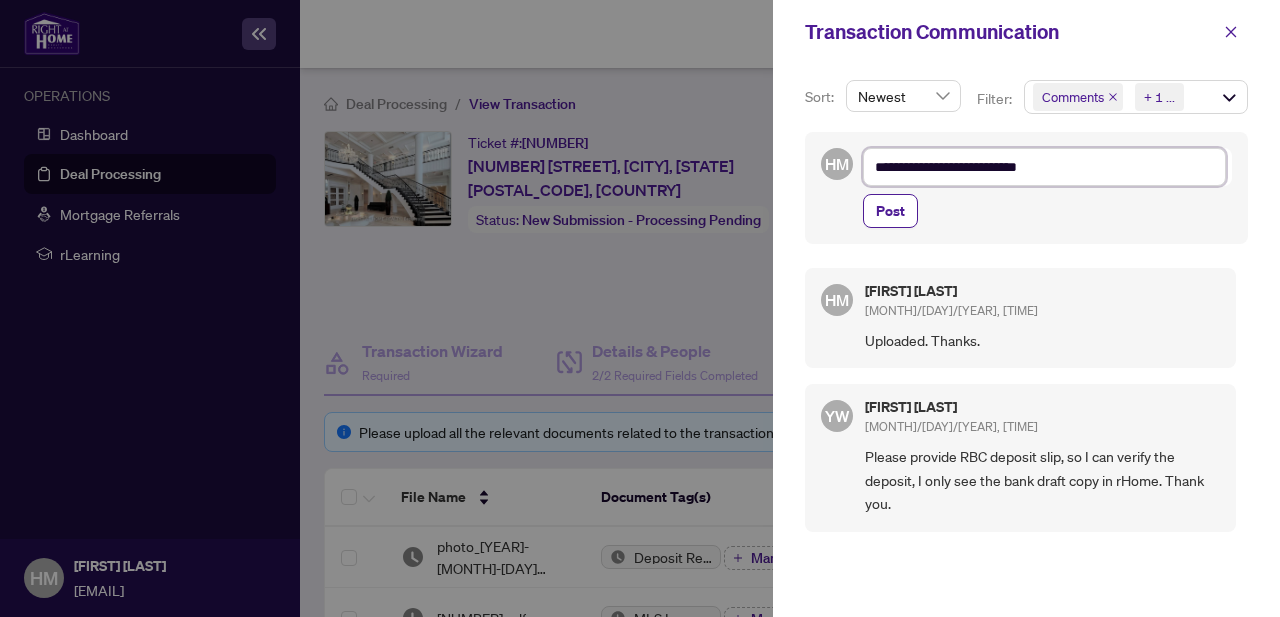 click on "**********" at bounding box center [1044, 167] 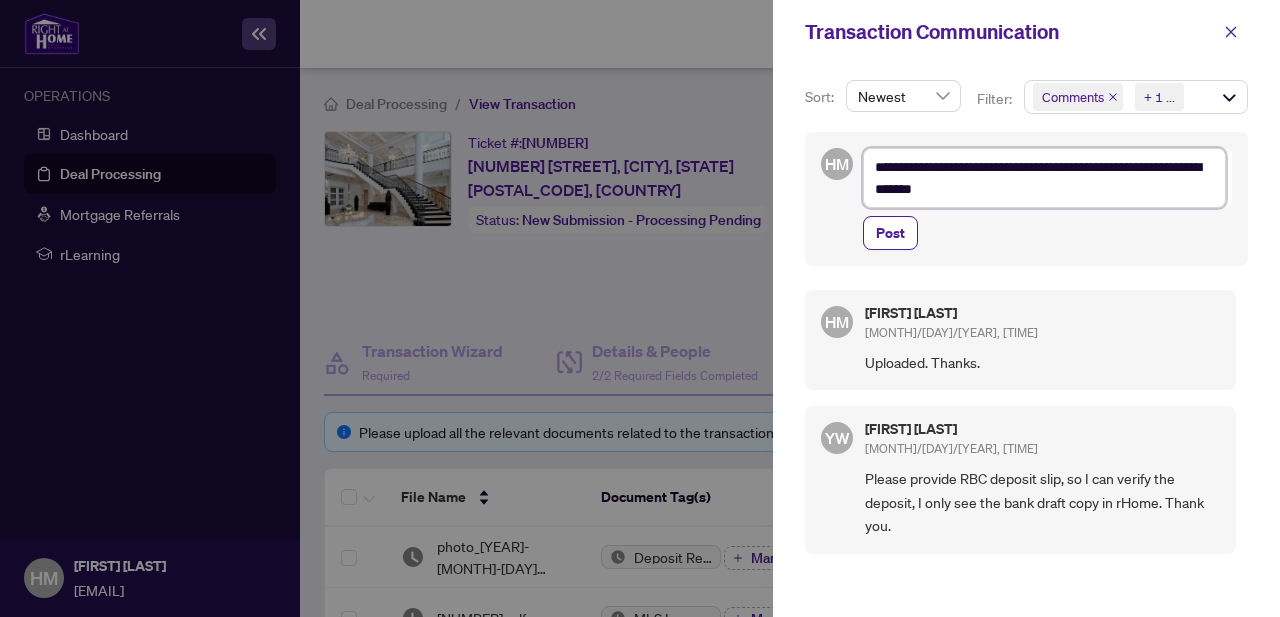 click on "**********" at bounding box center (1044, 178) 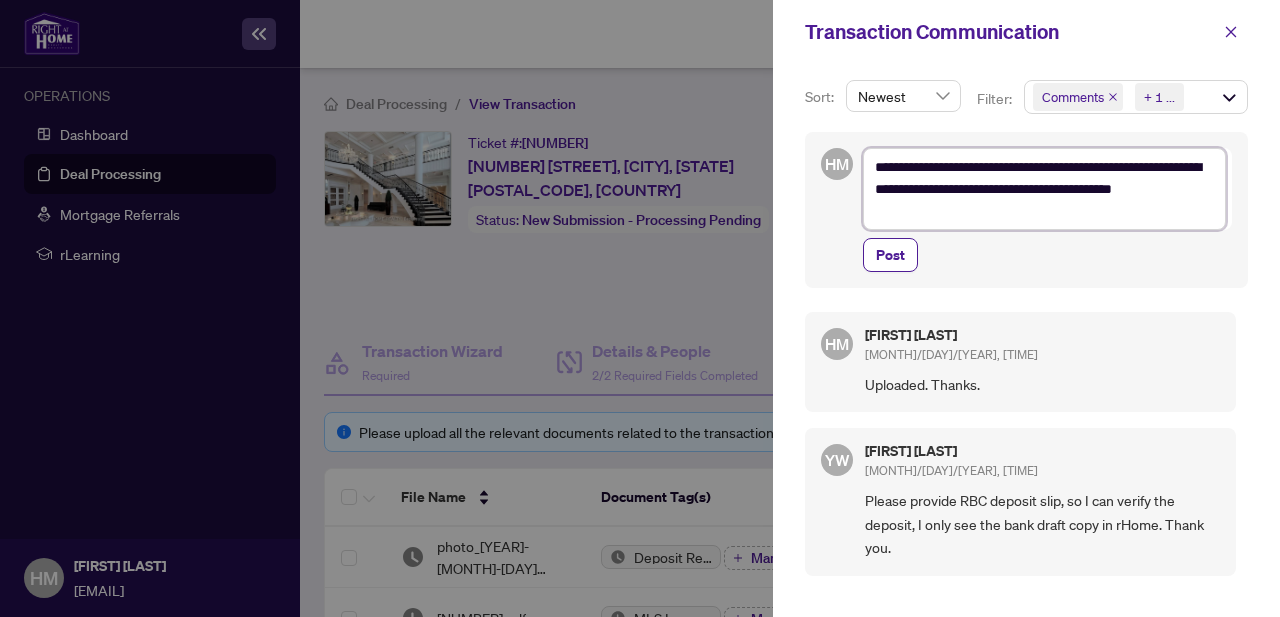 click on "**********" at bounding box center (1044, 189) 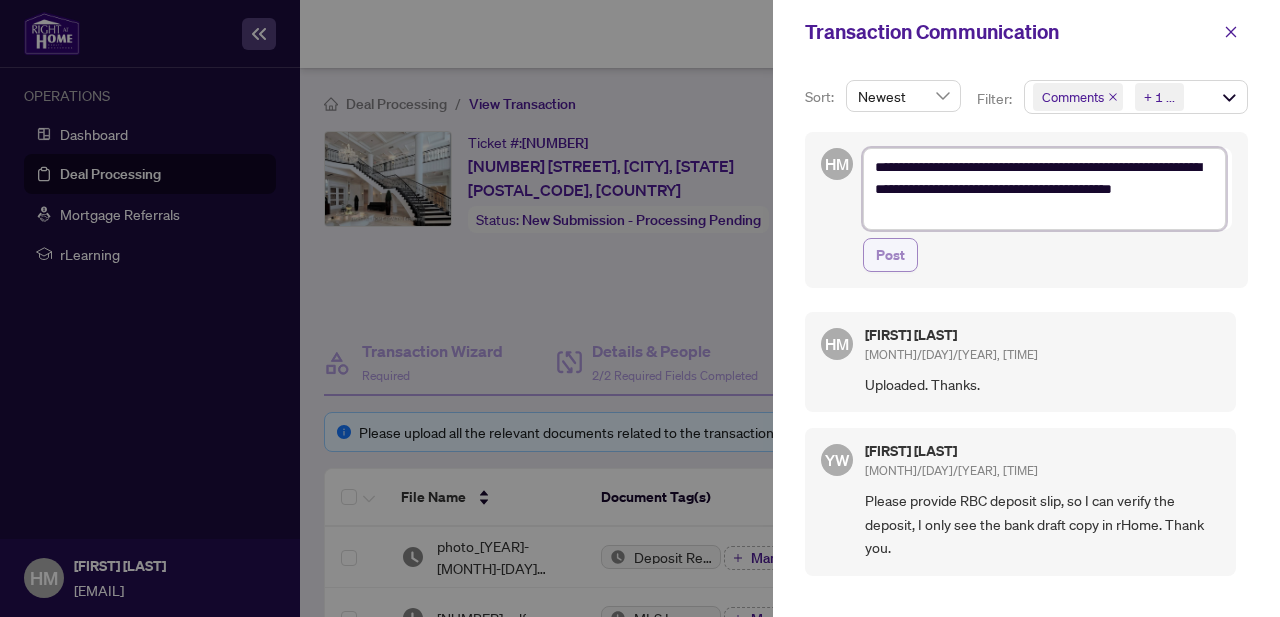 type on "**********" 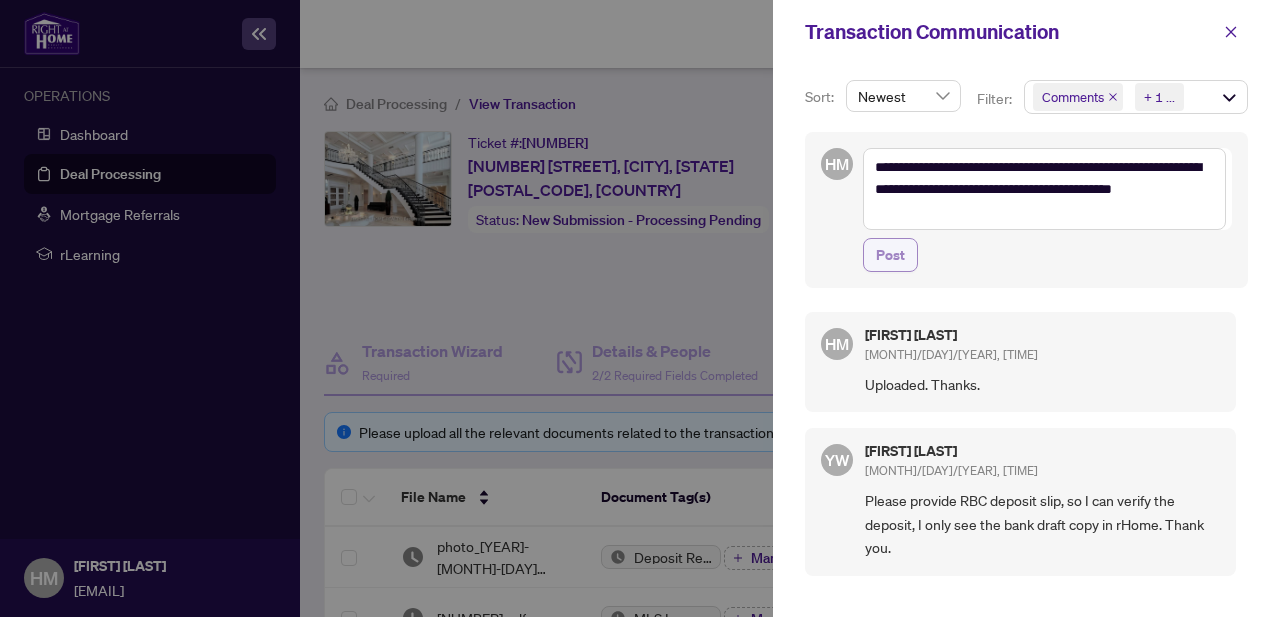 click on "Post" at bounding box center [890, 255] 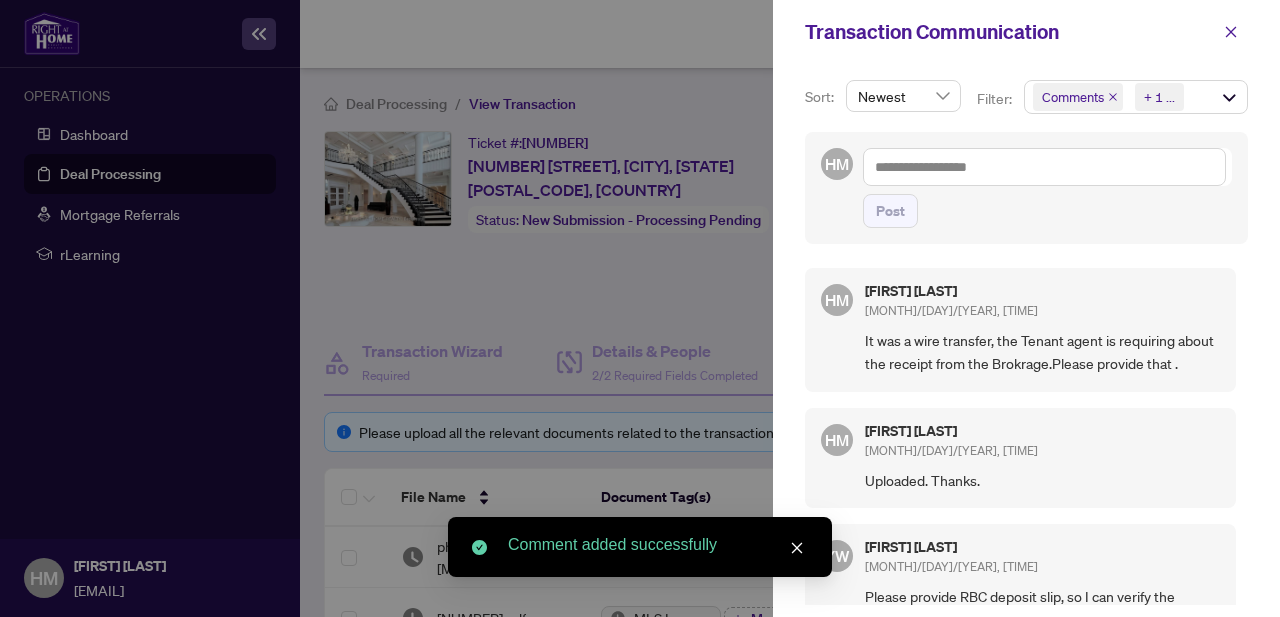 click at bounding box center (640, 308) 